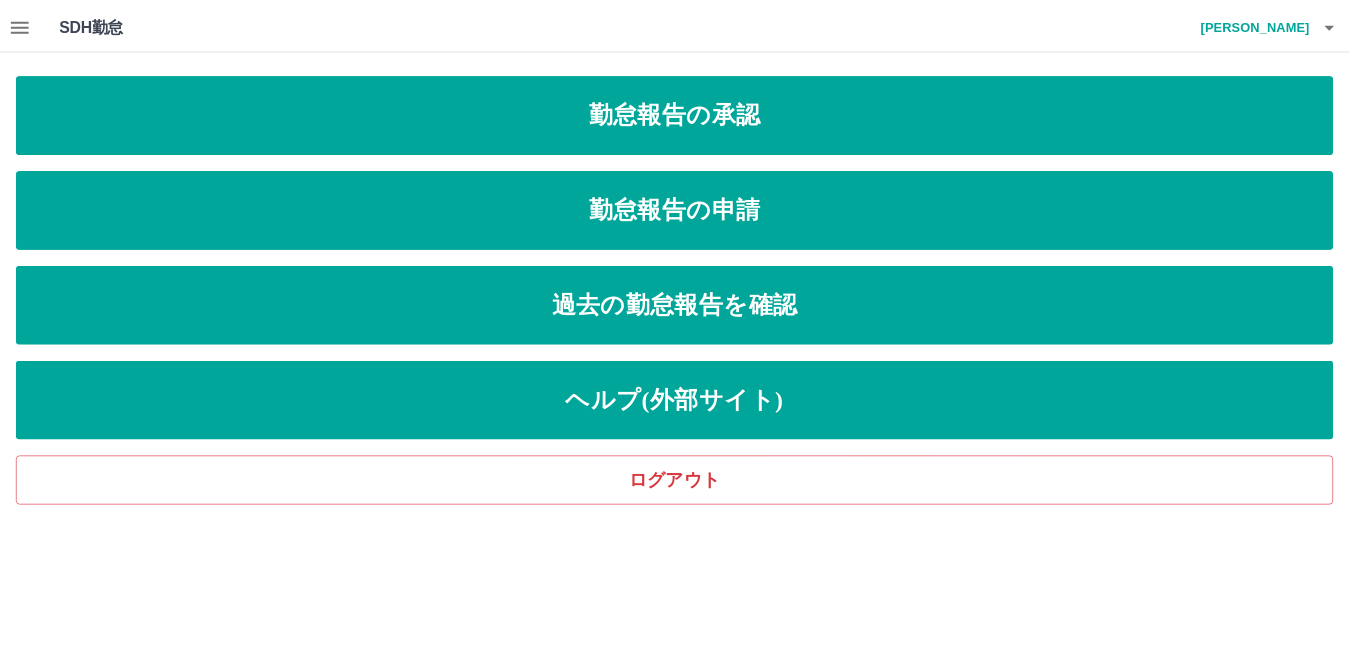 scroll, scrollTop: 0, scrollLeft: 0, axis: both 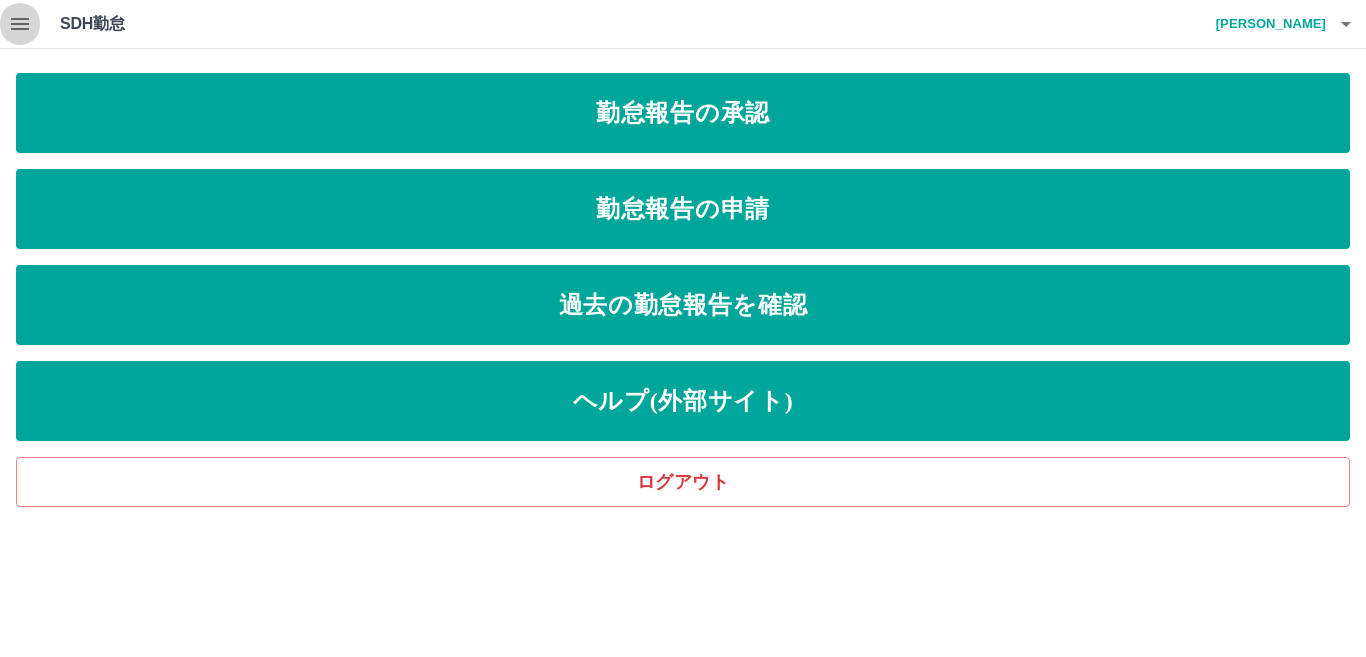 click 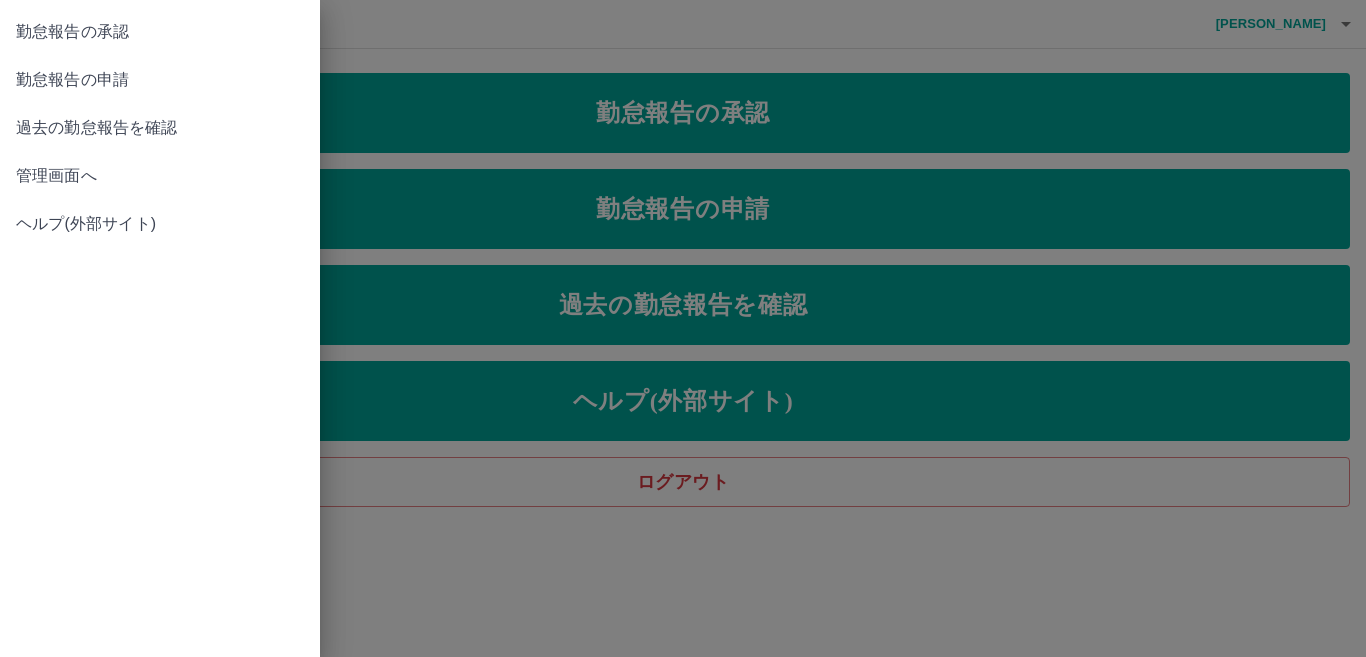 drag, startPoint x: 188, startPoint y: 94, endPoint x: 210, endPoint y: 68, distance: 34.058773 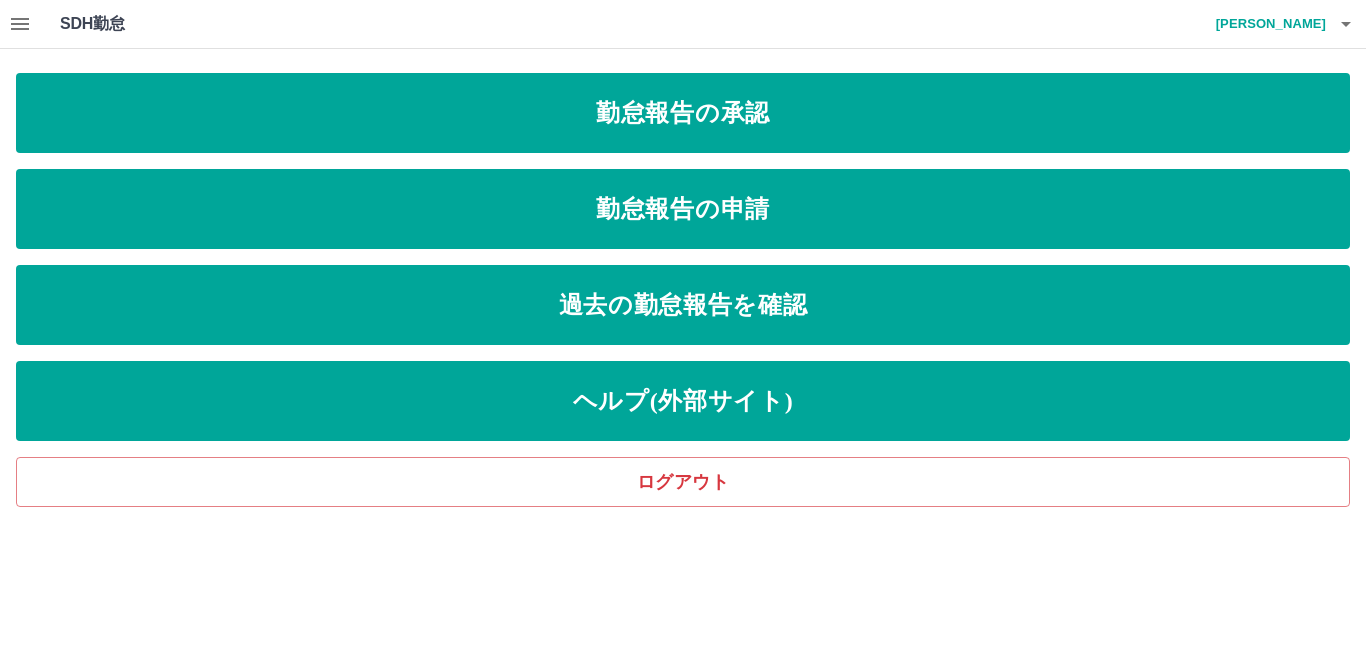 click 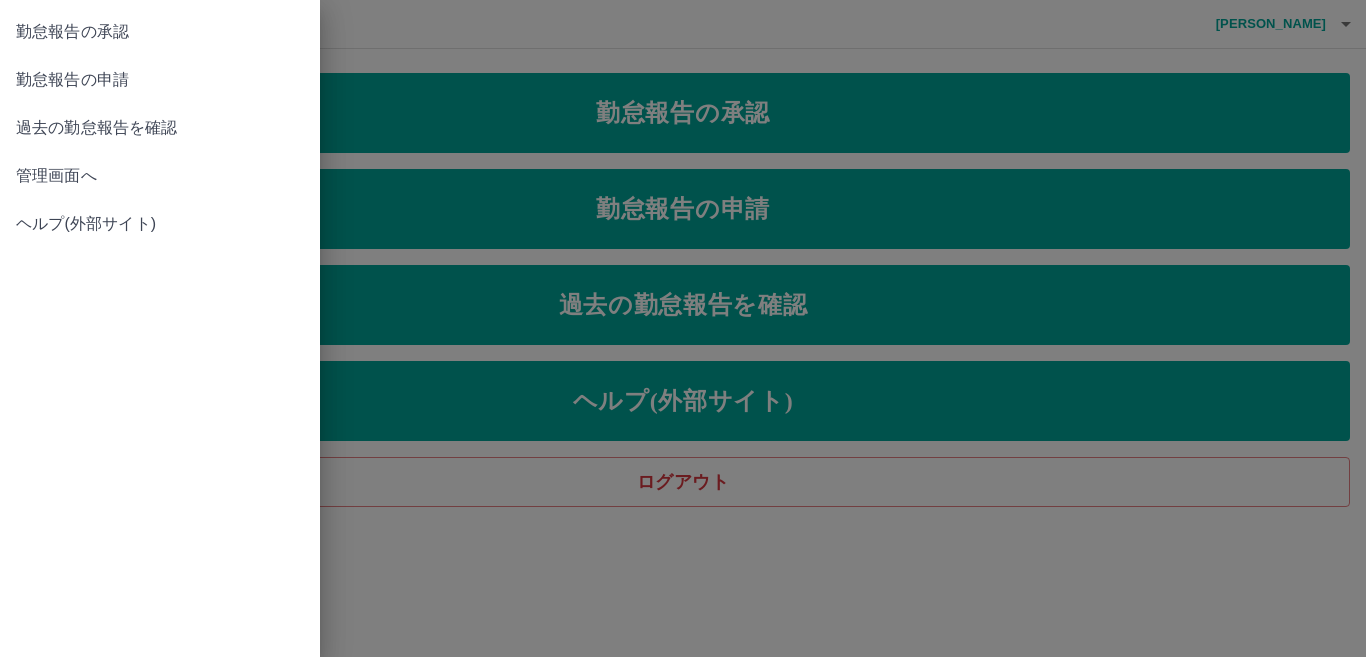 click on "管理画面へ" at bounding box center [160, 176] 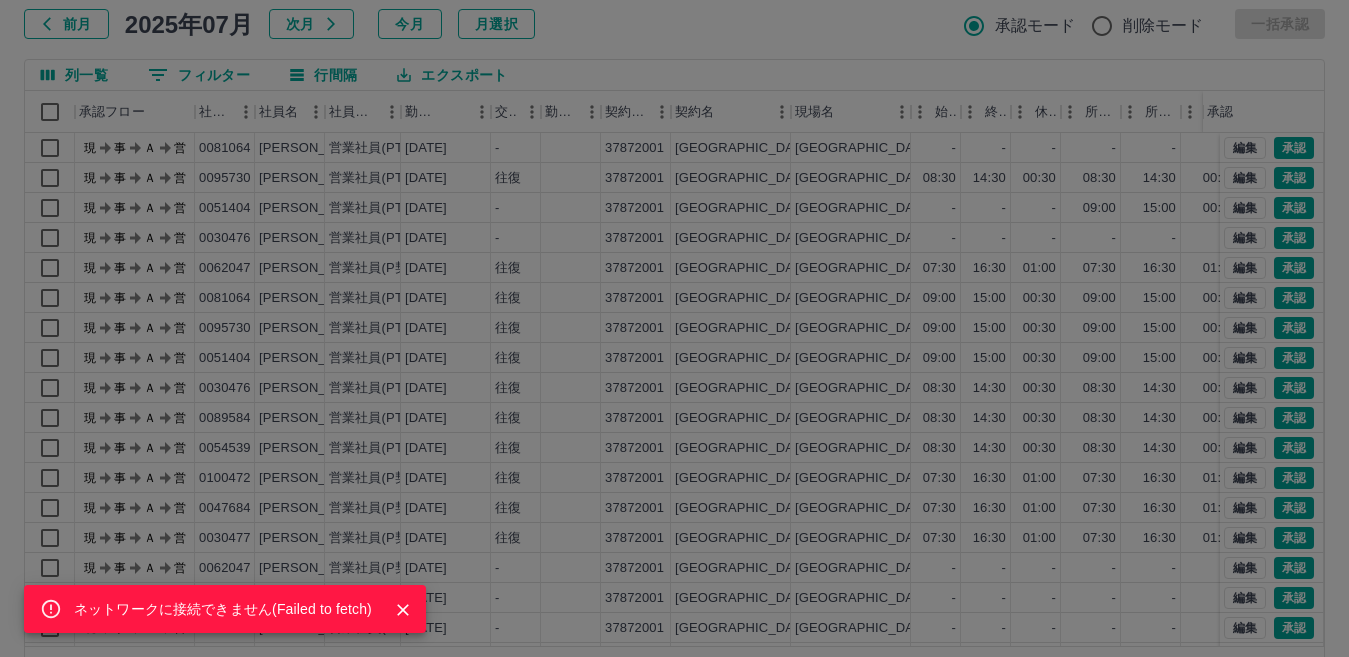 scroll, scrollTop: 188, scrollLeft: 0, axis: vertical 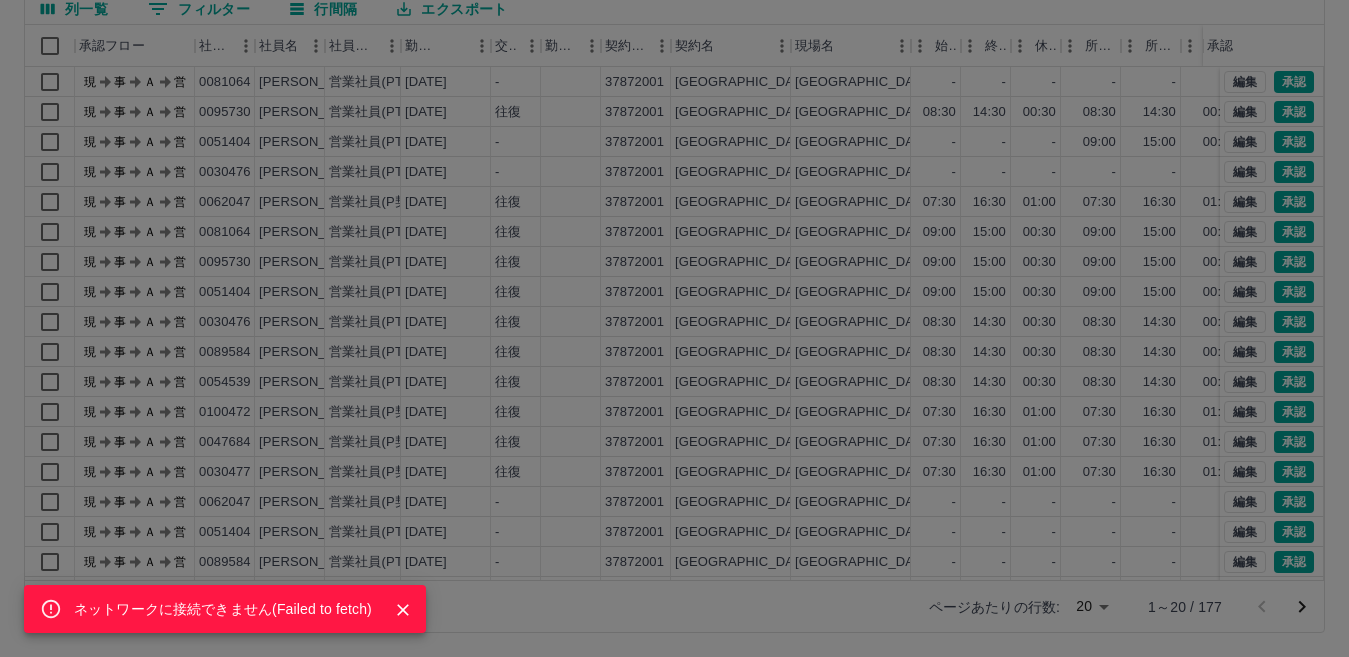 click on "ネットワークに接続できません( Failed to fetch )" at bounding box center [674, 328] 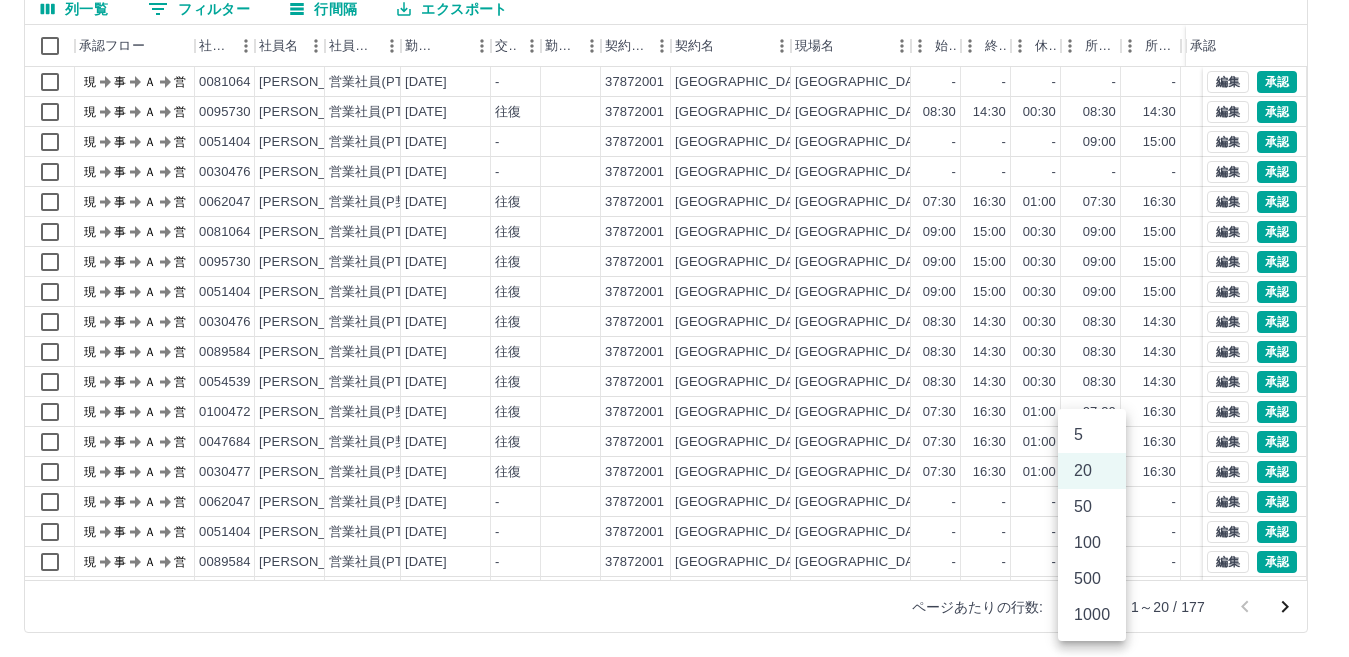 click on "SDH勤怠 [PERSON_NAME] ネットワークに接続できません( Failed to fetch ) 勤務実績承認 前月 [DATE] 次月 今月 月選択 承認モード 削除モード 一括承認 列一覧 0 フィルター 行間隔 エクスポート 承認フロー 社員番号 社員名 社員区分 勤務日 交通費 勤務区分 契約コード 契約名 現場名 始業 終業 休憩 所定開始 所定終業 所定休憩 拘束 勤務 遅刻等 コメント ステータス 承認 現 事 Ａ 営 0081064 [PERSON_NAME] 営業社員(PT契約) [DATE]  -  37872001 [GEOGRAPHIC_DATA] [GEOGRAPHIC_DATA][PERSON_NAME]小学校 - - - - - - 00:00 00:00 00:00 現場責任者承認待 現 事 Ａ 営 0095730 [PERSON_NAME] 営業社員(PT契約) [DATE] 往復 37872001 [GEOGRAPHIC_DATA] [GEOGRAPHIC_DATA][PERSON_NAME]小学校 08:30 14:30 00:30 08:30 14:30 00:30 06:00 05:30 00:00 現場責任者承認待 現 事 Ａ 営 0051404 [PERSON_NAME] 営業社員(PT契約) [DATE]  -  37872001 [GEOGRAPHIC_DATA] [GEOGRAPHIC_DATA]立[PERSON_NAME]小学校 - - - 09:00 現" at bounding box center (674, 234) 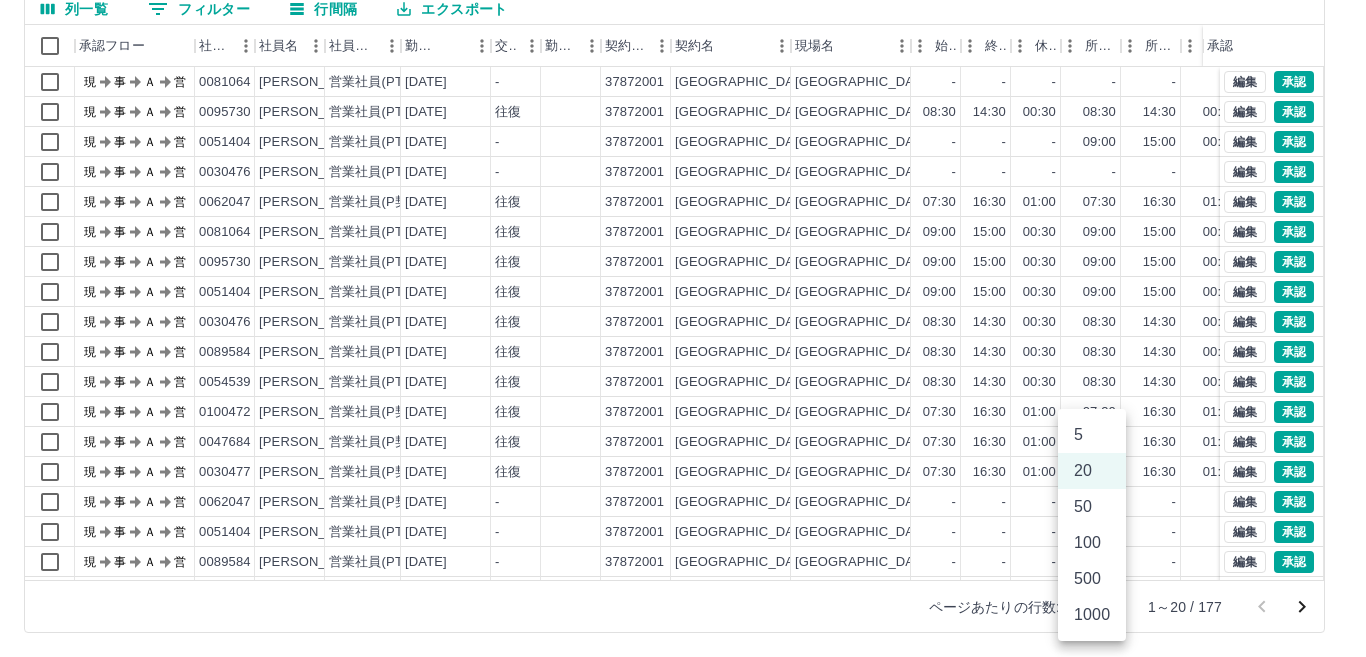 click on "50" at bounding box center [1092, 507] 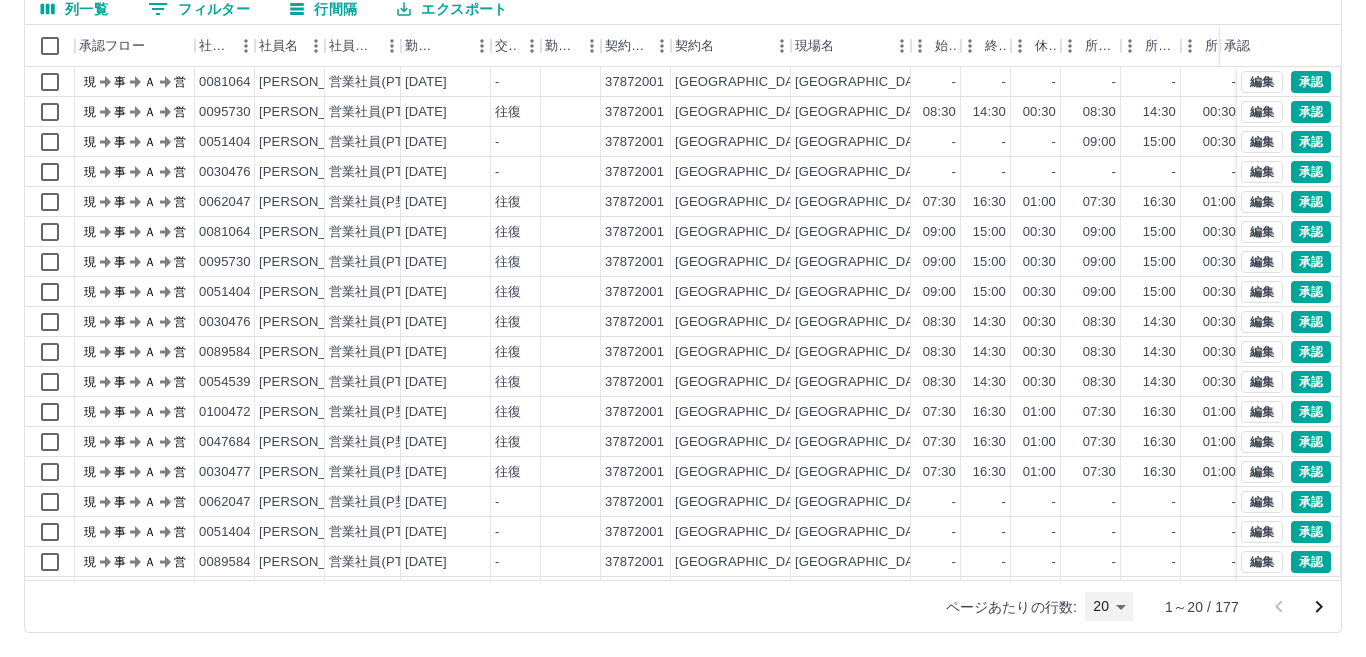 type on "**" 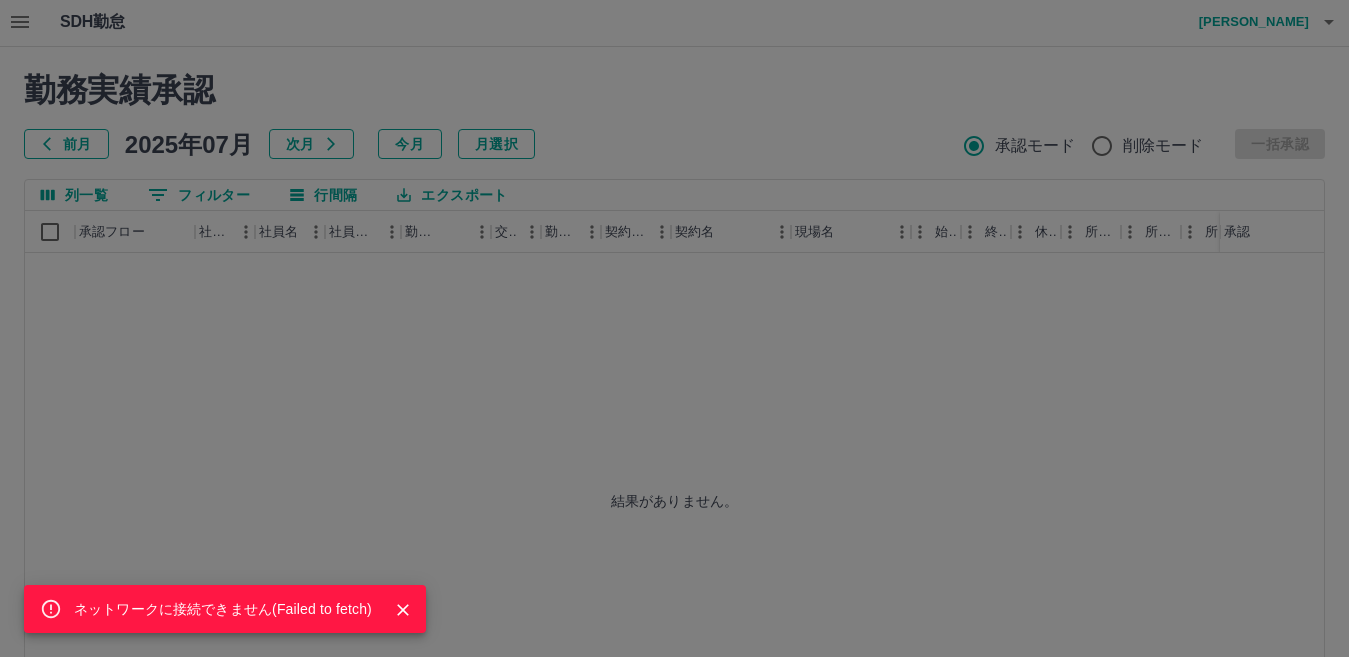 scroll, scrollTop: 0, scrollLeft: 0, axis: both 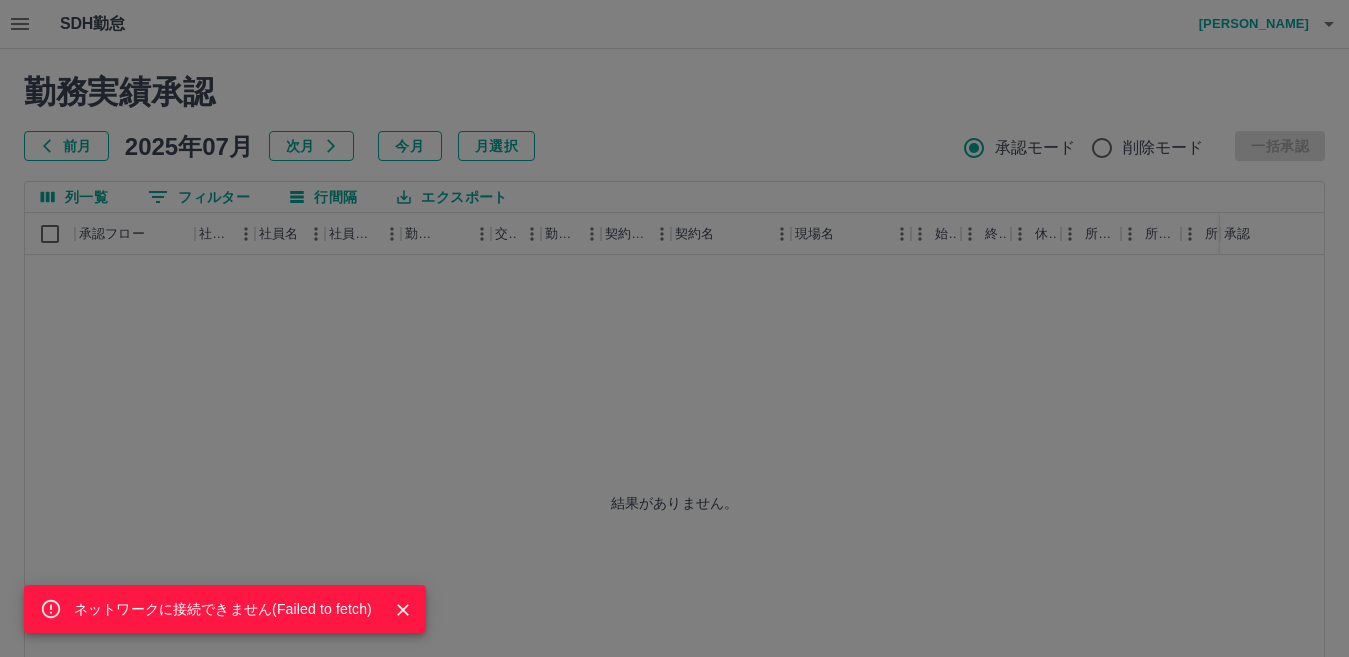 click on "ネットワークに接続できません( Failed to fetch )" at bounding box center [674, 328] 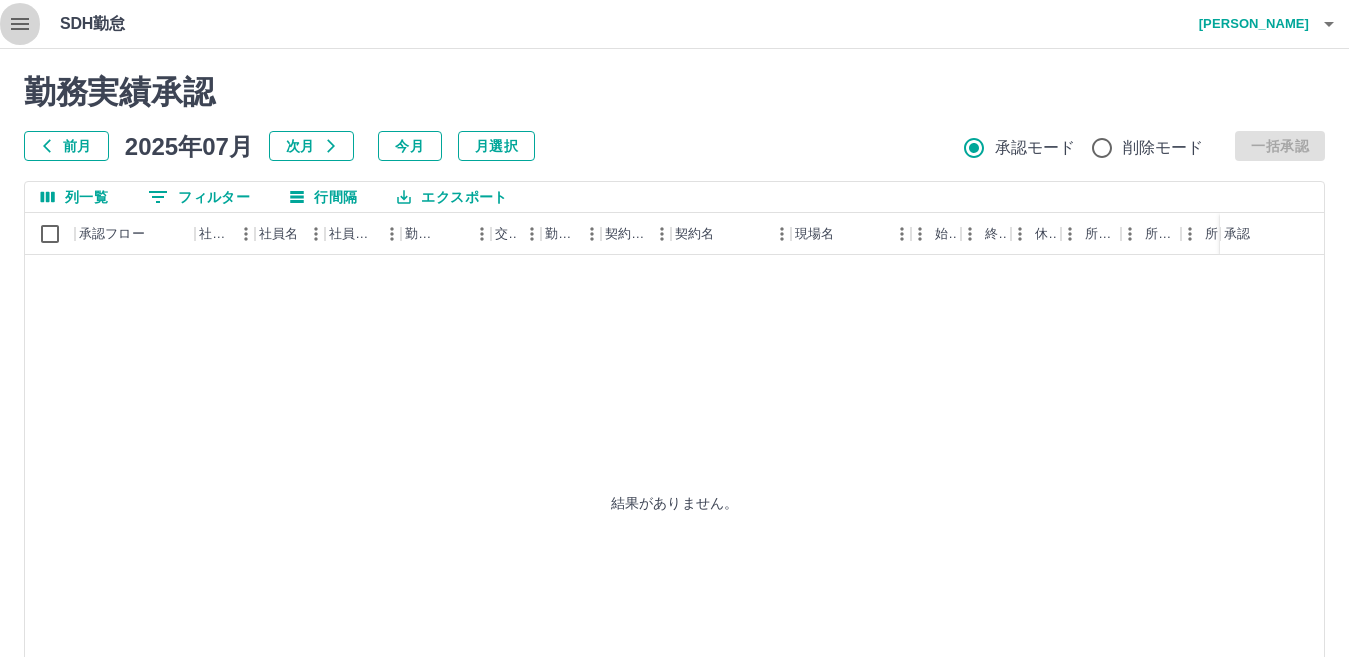 click 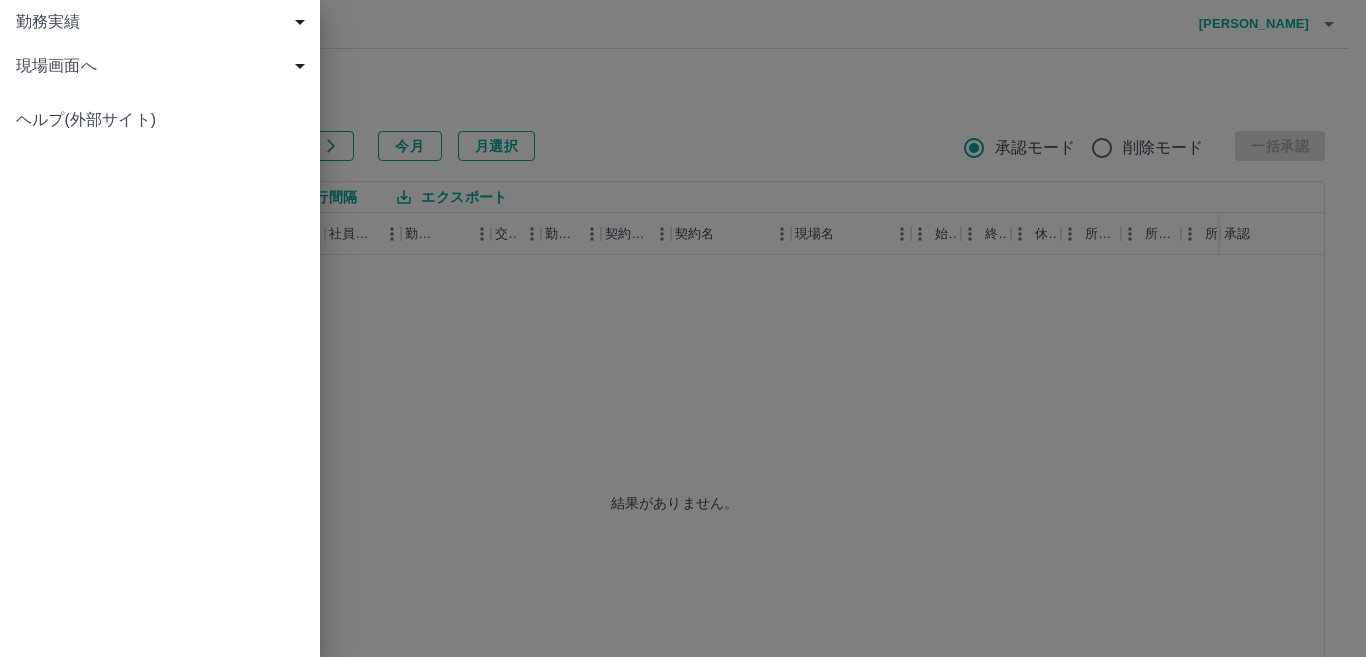 click at bounding box center (683, 328) 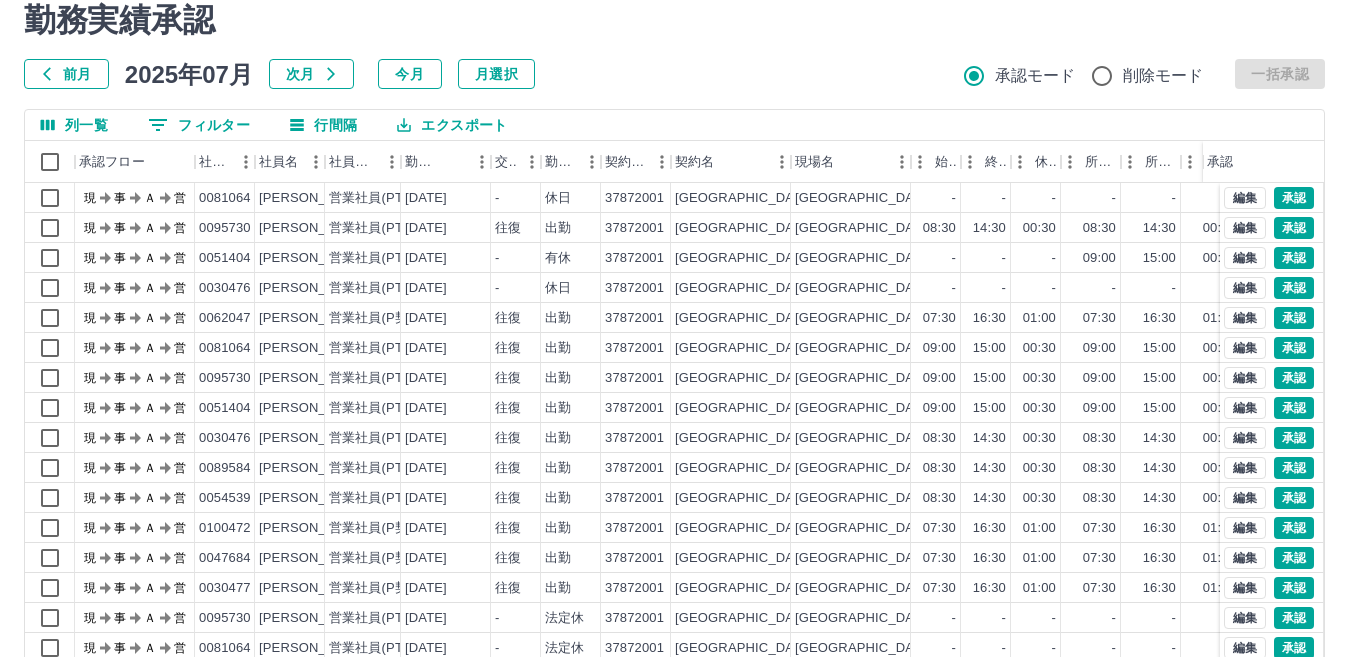 scroll, scrollTop: 102, scrollLeft: 0, axis: vertical 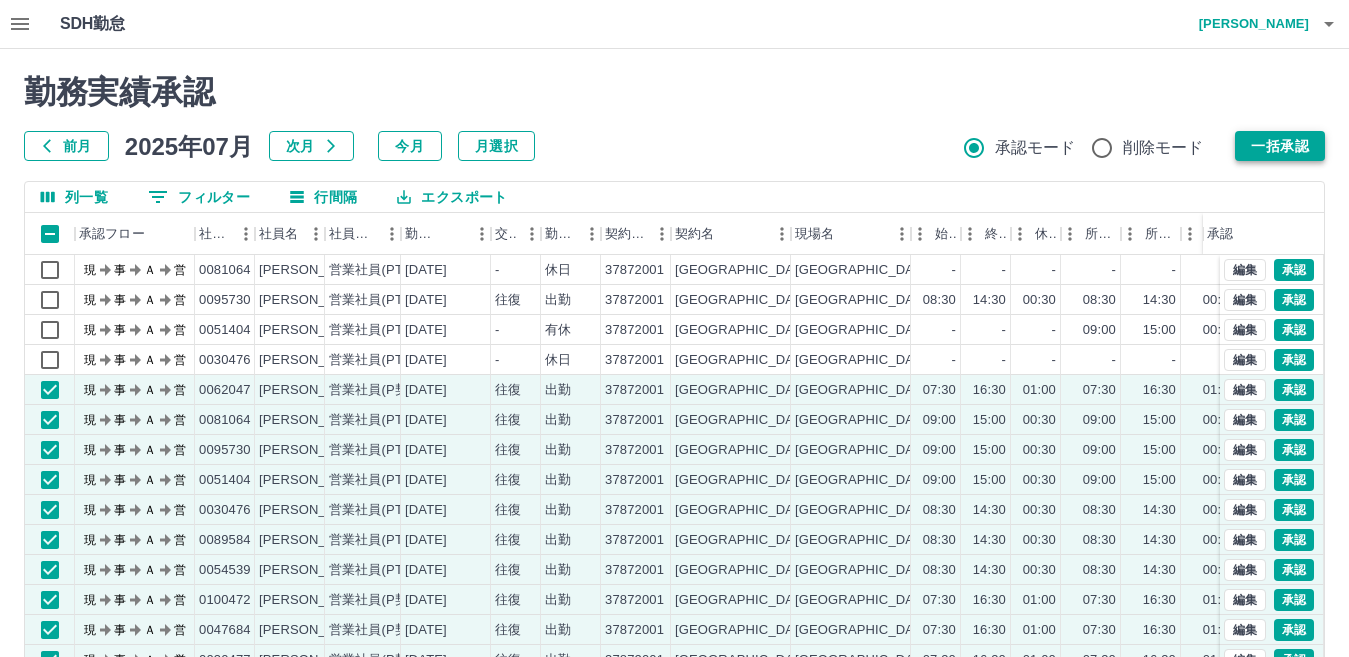 click on "一括承認" at bounding box center [1280, 146] 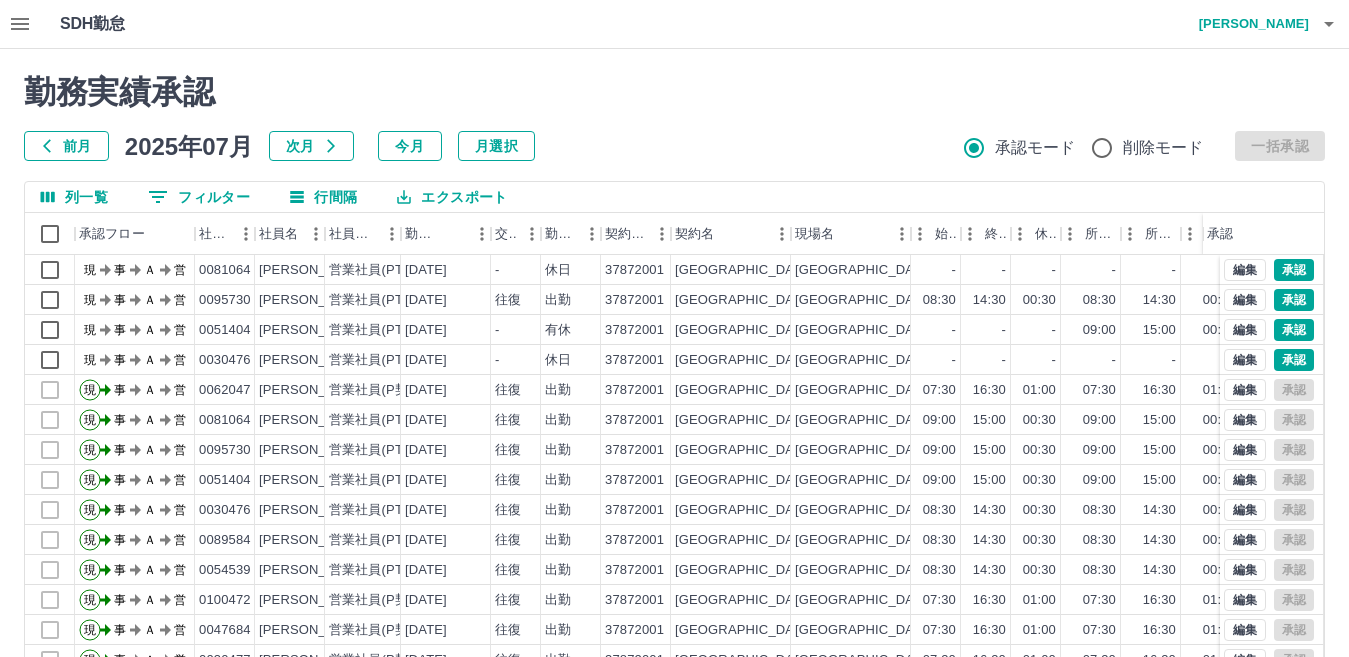 scroll, scrollTop: 104, scrollLeft: 0, axis: vertical 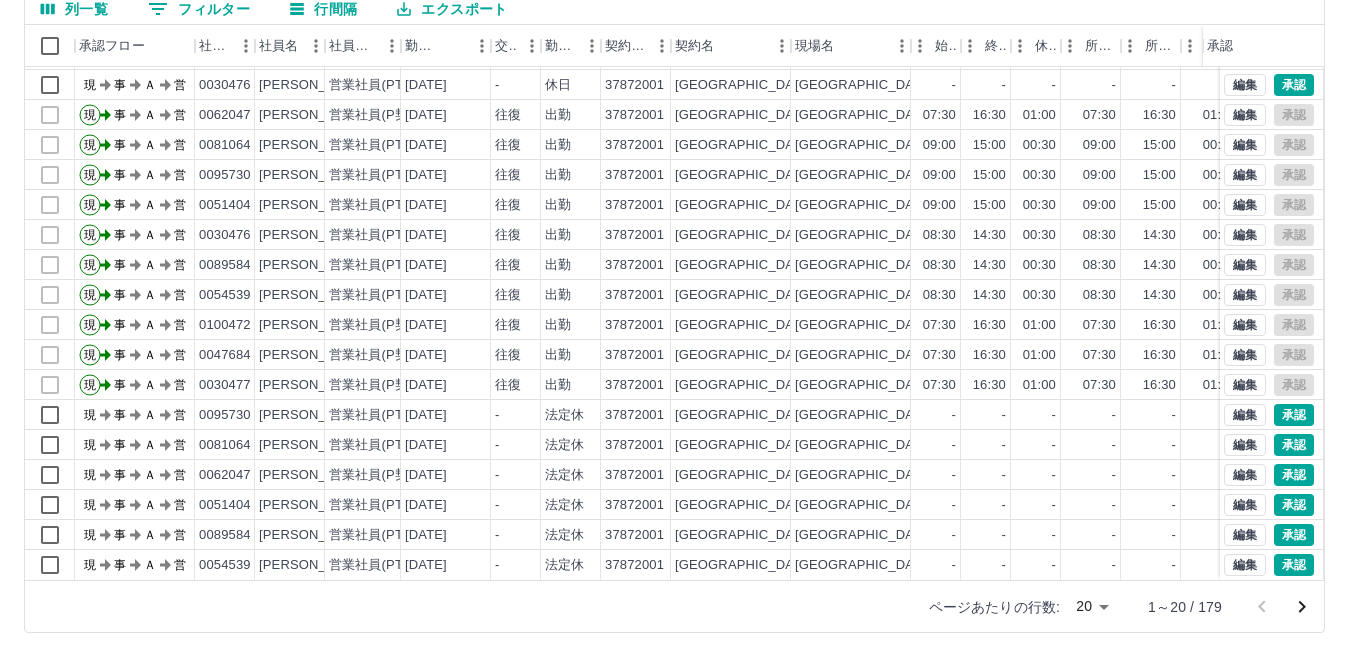 click on "SDH勤怠 菅原　理央 勤務実績承認 前月 2025年07月 次月 今月 月選択 承認モード 削除モード 一括承認 列一覧 0 フィルター 行間隔 エクスポート 承認フロー 社員番号 社員名 社員区分 勤務日 交通費 勤務区分 契約コード 契約名 現場名 始業 終業 休憩 所定開始 所定終業 所定休憩 拘束 勤務 遅刻等 コメント ステータス 承認 現 事 Ａ 営 0095730 長谷部　静菜 営業社員(PT契約) 2025-07-15 往復 出勤 37872001 横浜市 横浜市立寺尾小学校 08:30 14:30 00:30 08:30 14:30 00:30 06:00 05:30 00:00 現場責任者承認待 現 事 Ａ 営 0051404 田端　裕子 営業社員(PT契約) 2025-07-15  -  有休 37872001 横浜市 横浜市立寺尾小学校 - - - 09:00 15:00 00:30 00:00 00:00 00:00 現場責任者承認待 現 事 Ａ 営 0030476 久保田　広美 営業社員(PT契約) 2025-07-15  -  休日 37872001 横浜市 横浜市立寺尾小学校 - - - - - - 00:00 00:00 00:00 現 事 Ａ" at bounding box center [674, 234] 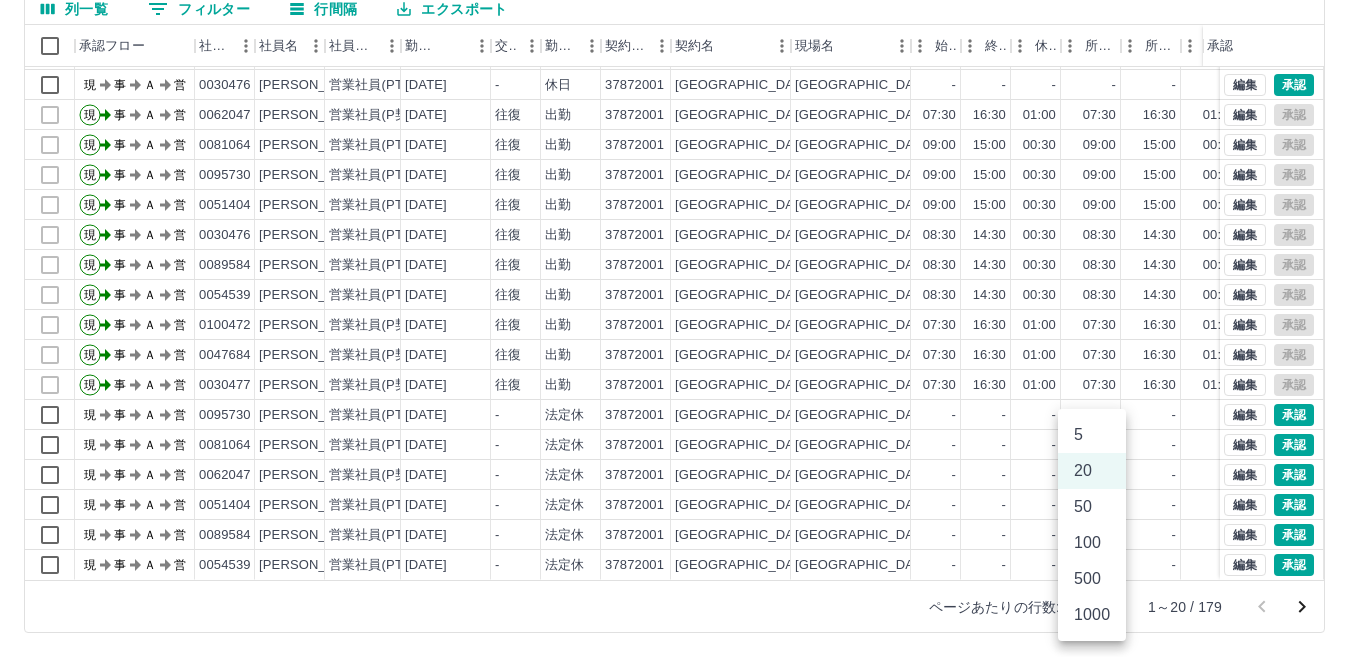 click on "50" at bounding box center [1092, 507] 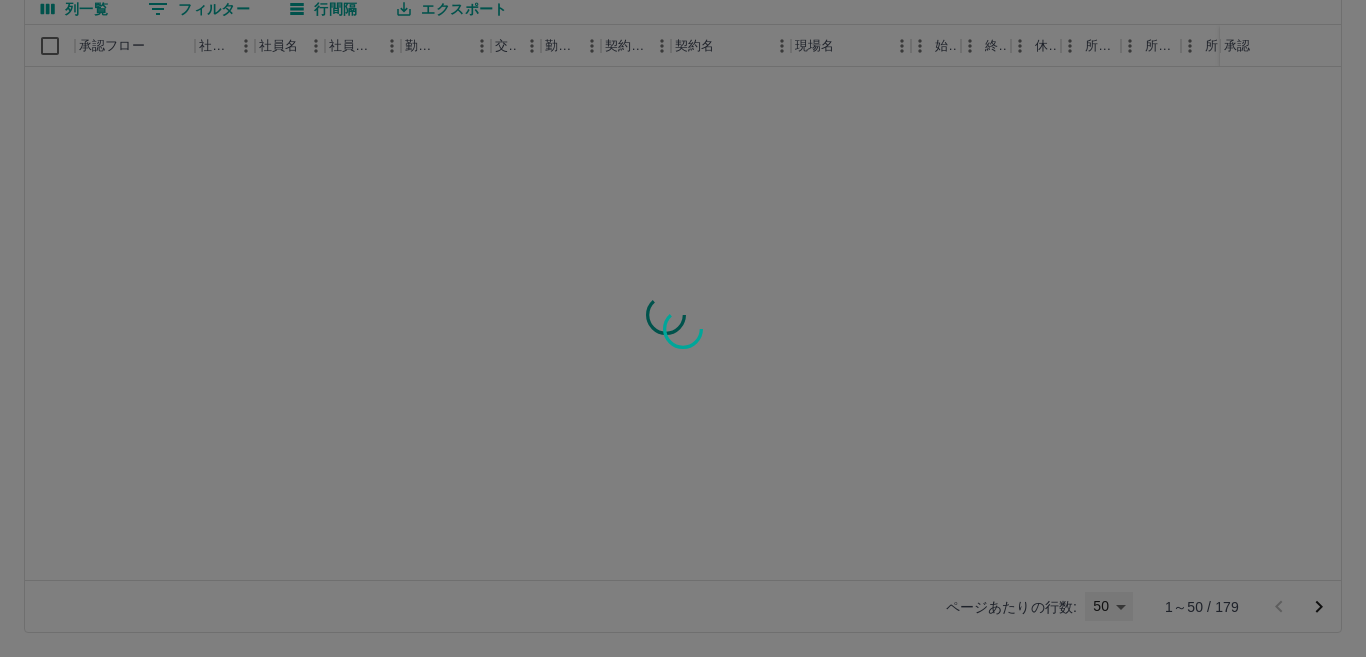 type on "**" 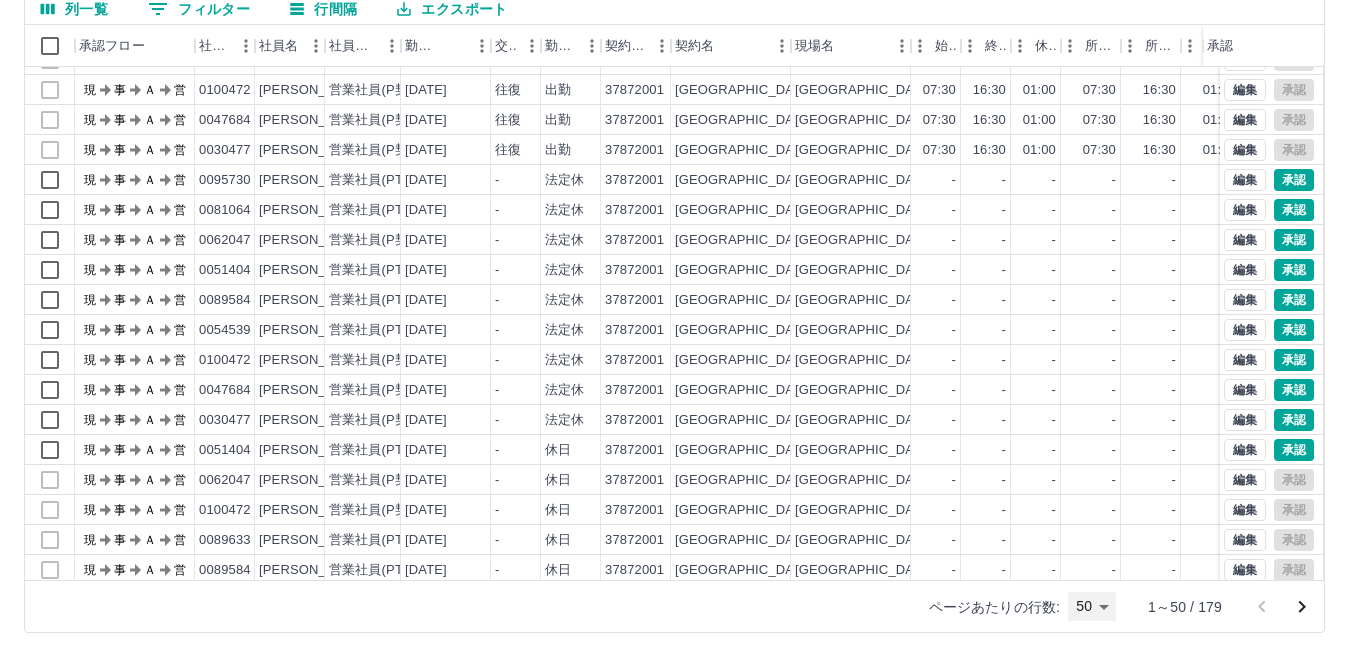 scroll, scrollTop: 318, scrollLeft: 0, axis: vertical 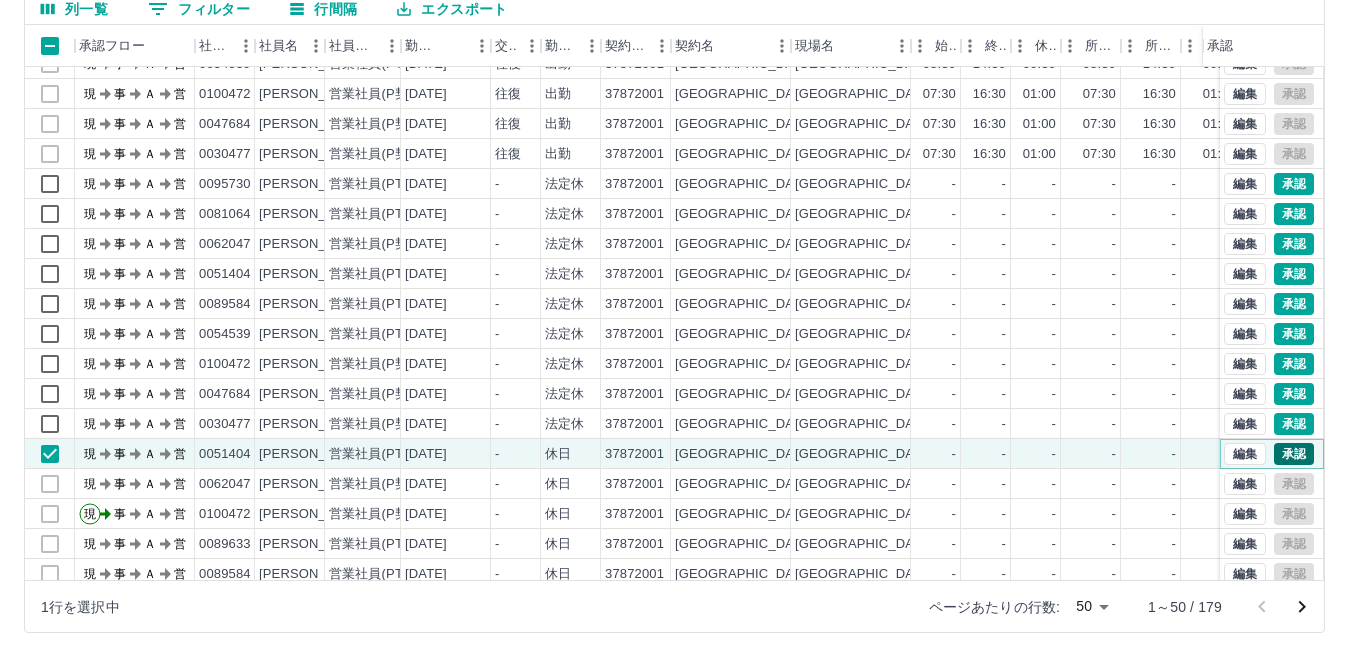 click on "承認" at bounding box center (1294, 454) 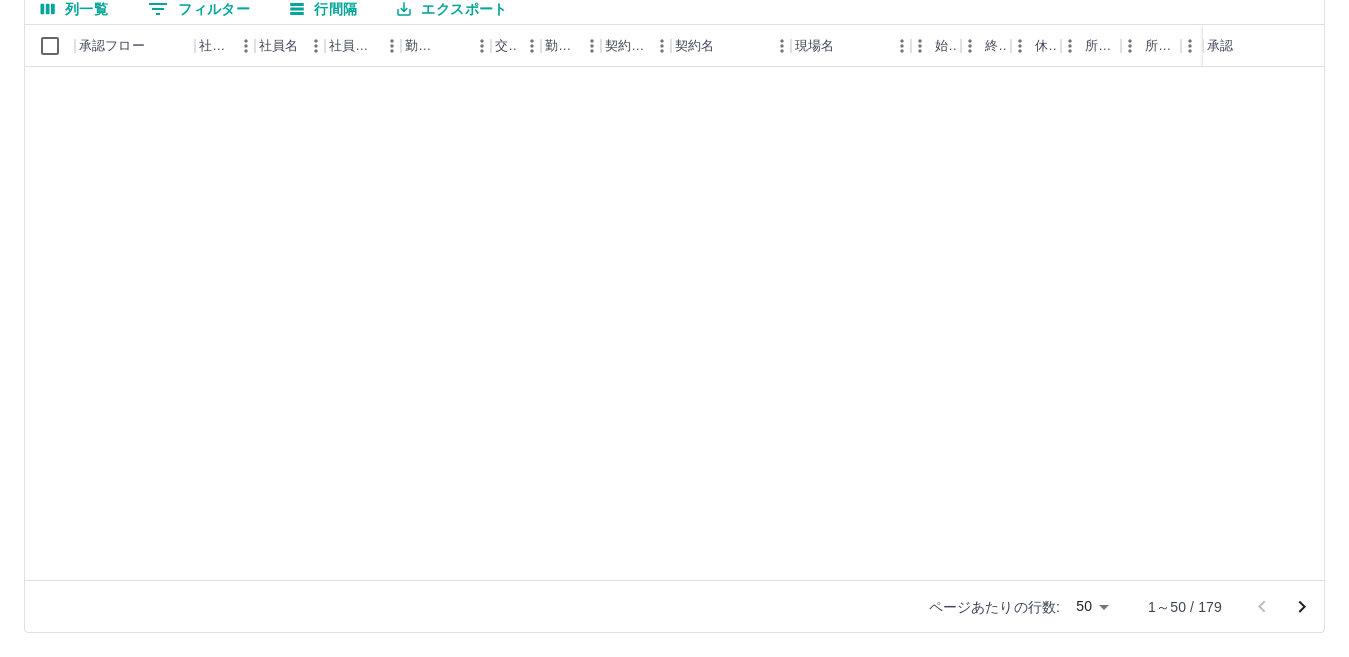 scroll, scrollTop: 0, scrollLeft: 0, axis: both 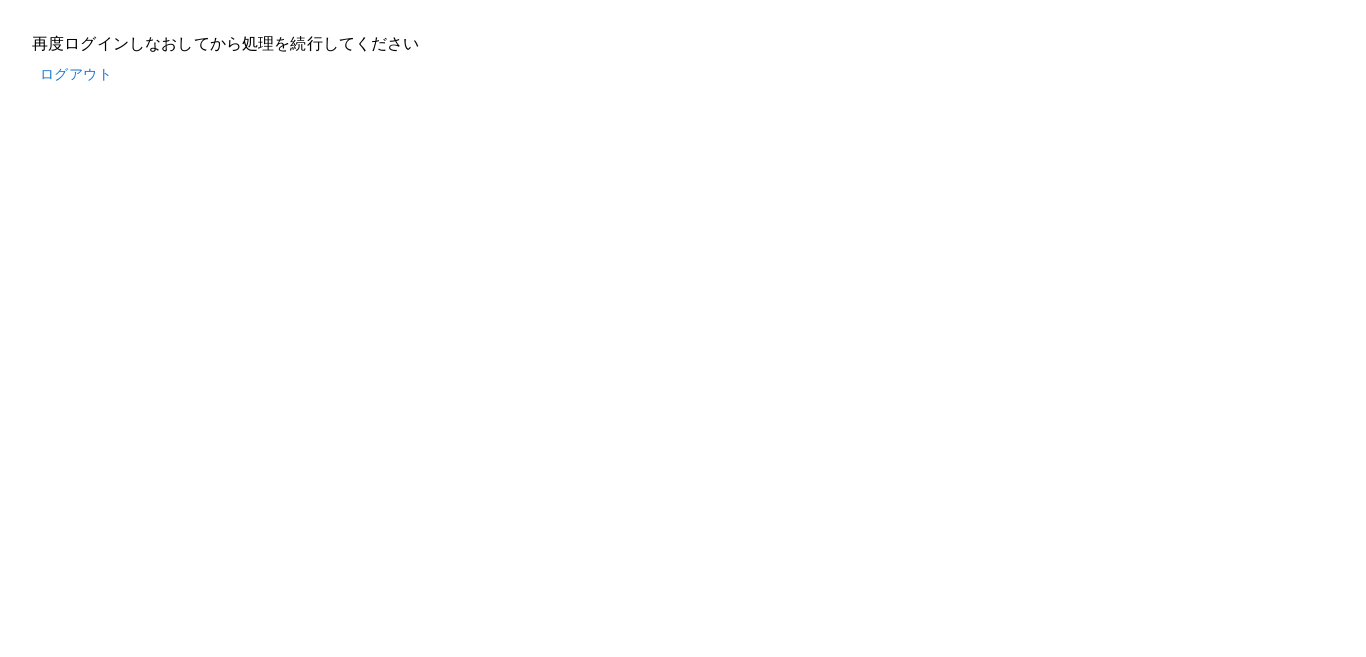 click on "再度ログインしなおしてから処理を続行してください ログアウト SDH勤怠" at bounding box center [683, 62] 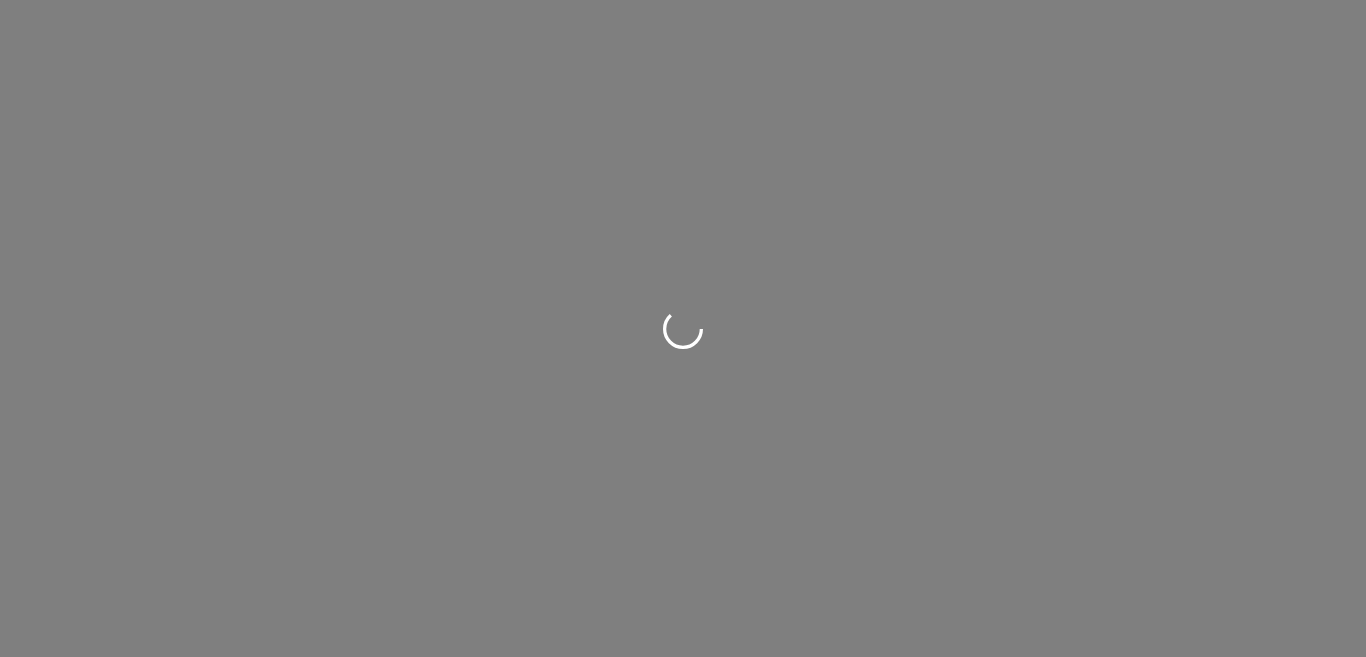 scroll, scrollTop: 0, scrollLeft: 0, axis: both 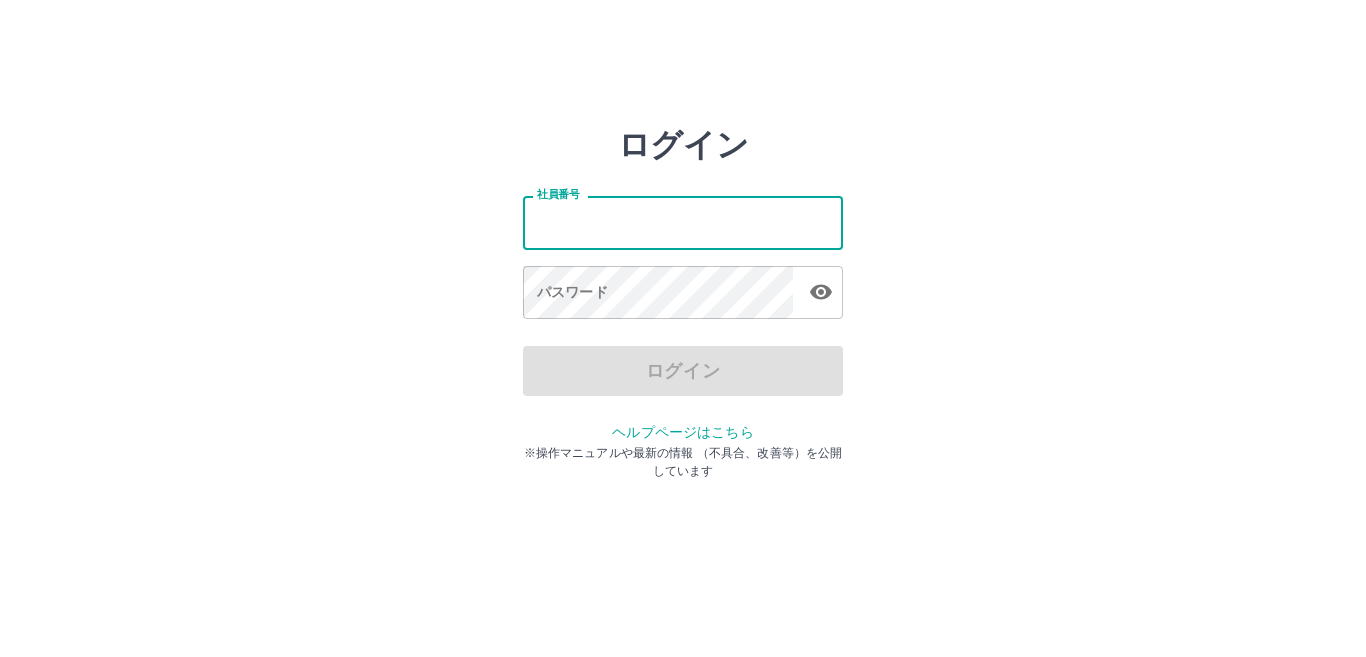 click on "社員番号" at bounding box center [683, 222] 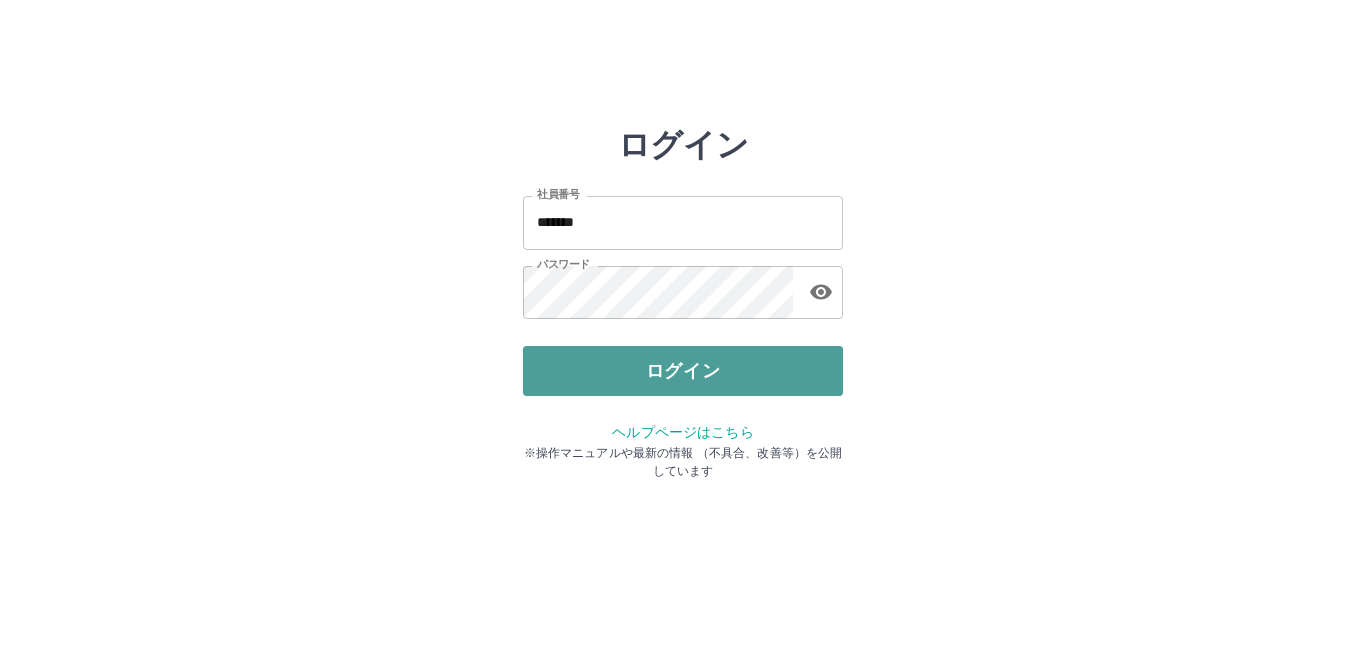 click on "ログイン" at bounding box center (683, 371) 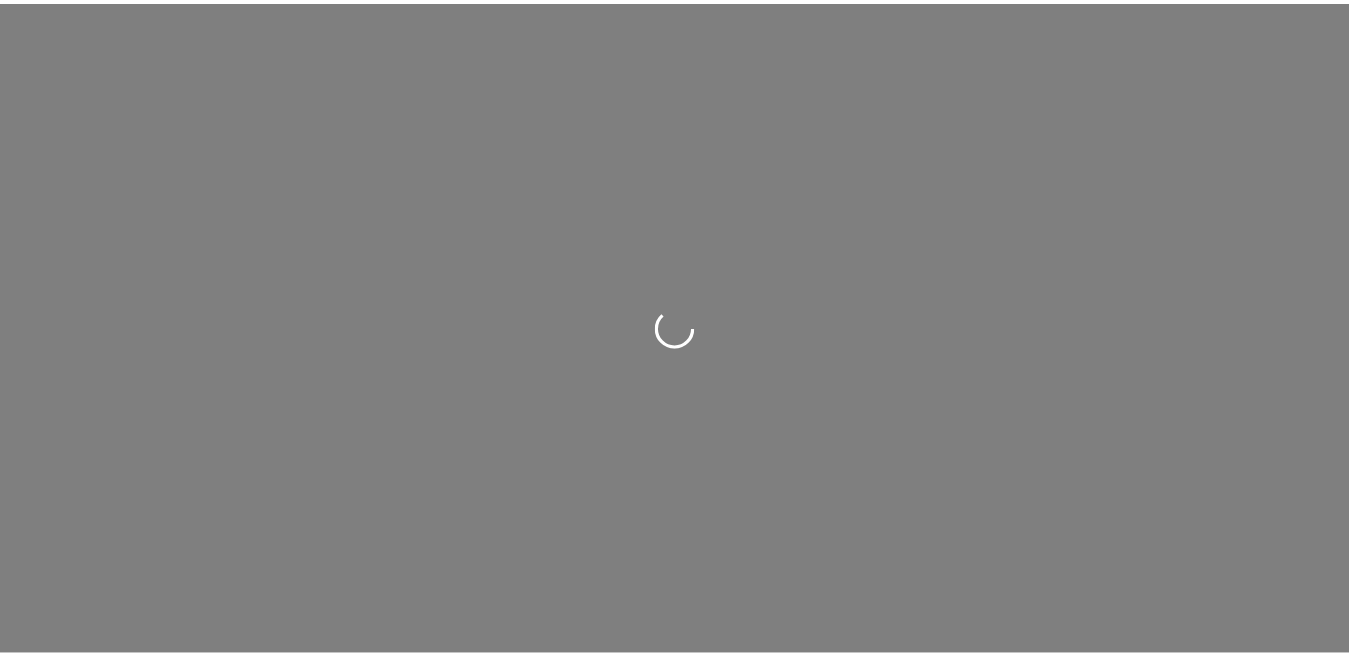 scroll, scrollTop: 0, scrollLeft: 0, axis: both 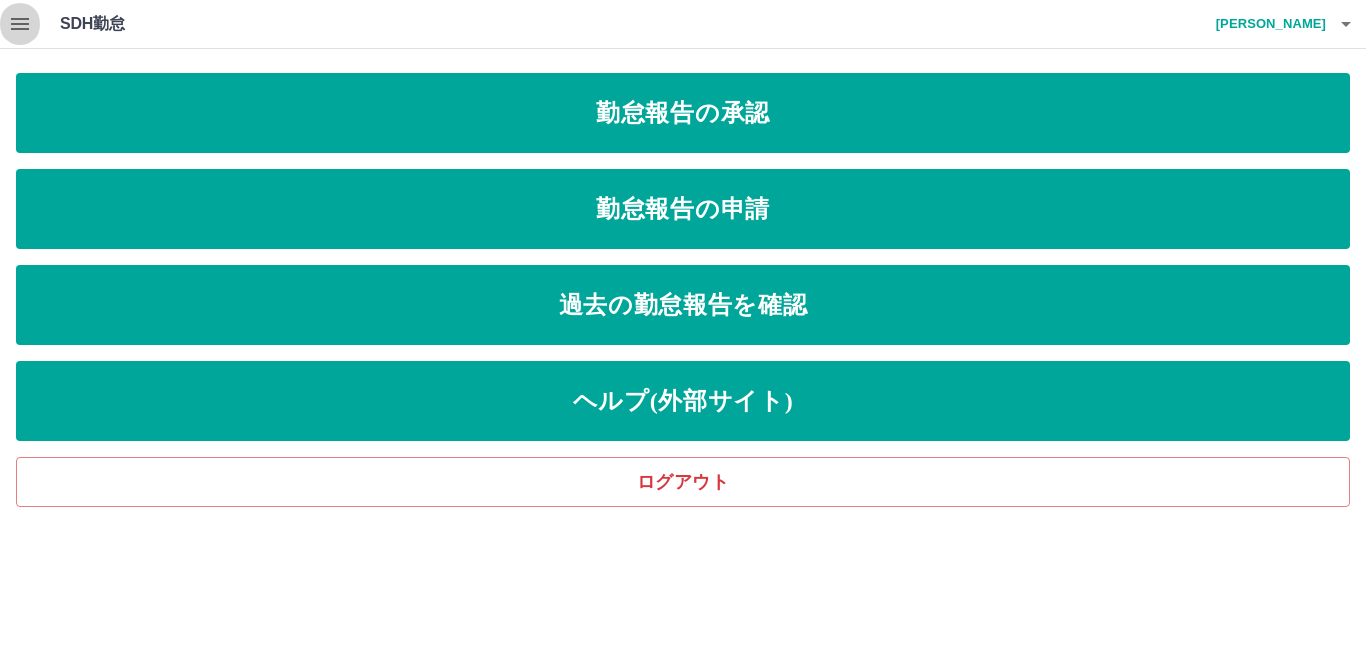 click 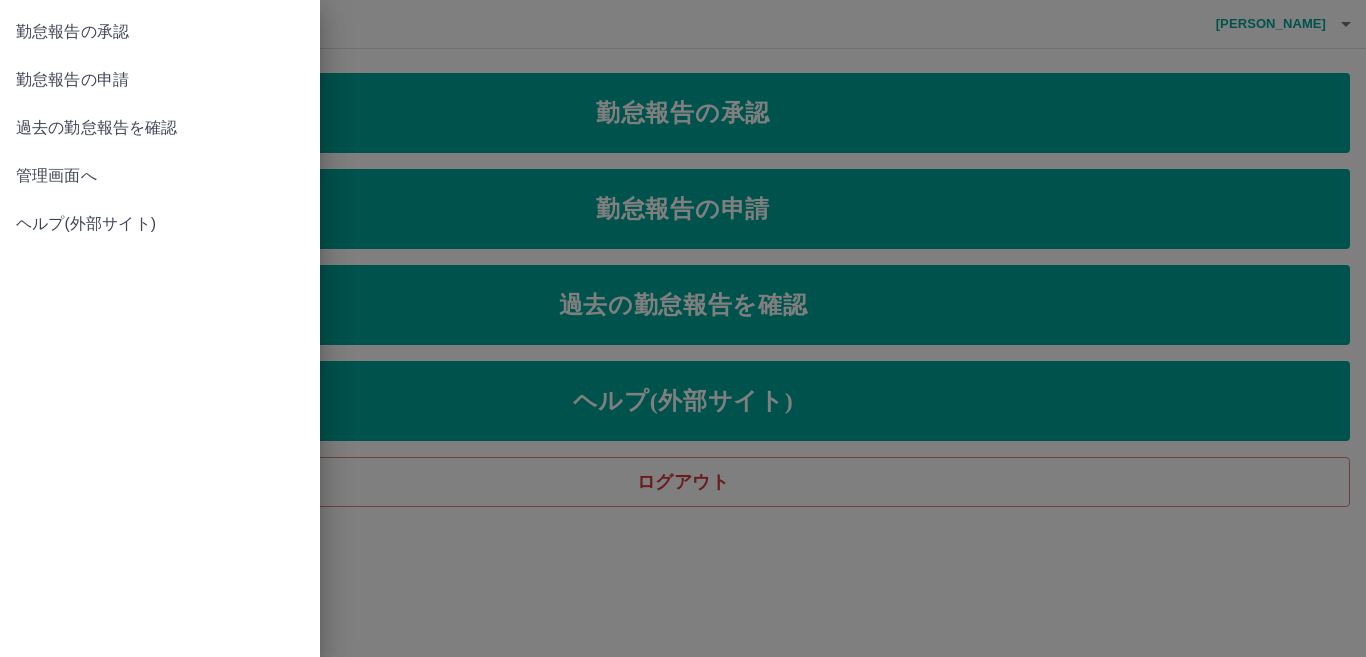 click on "管理画面へ" at bounding box center [160, 176] 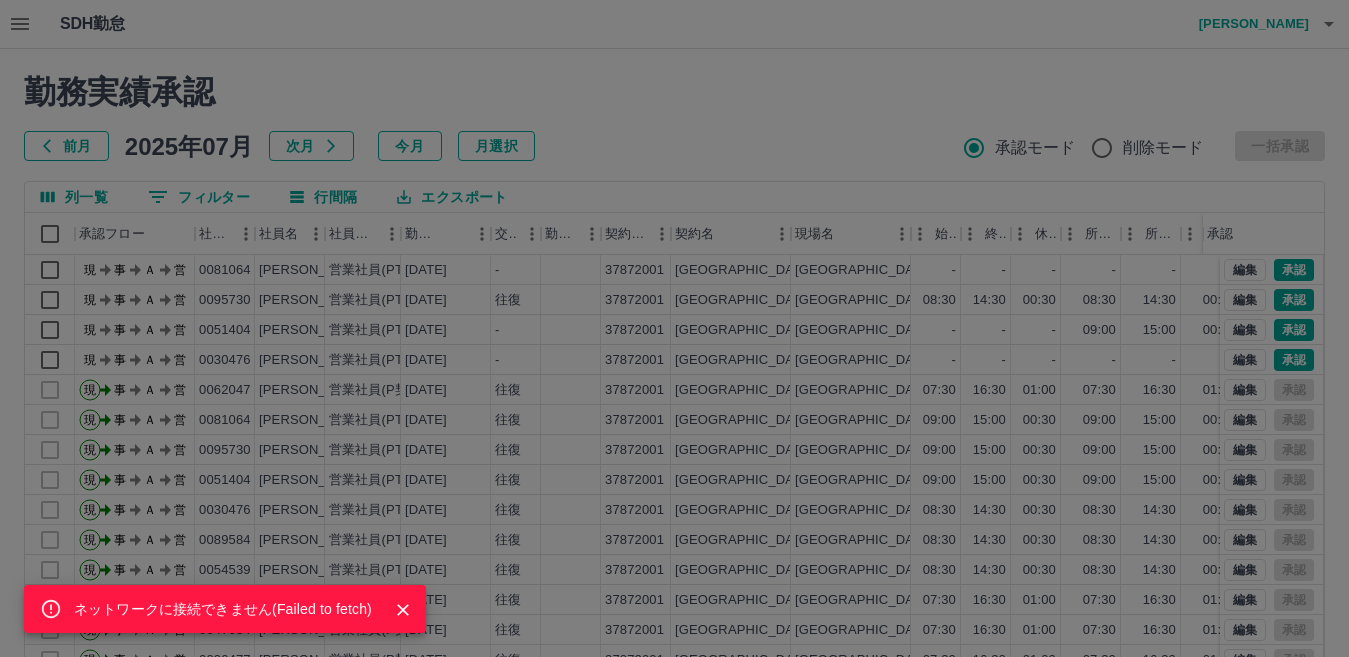 click on "ネットワークに接続できません( Failed to fetch )" at bounding box center [674, 328] 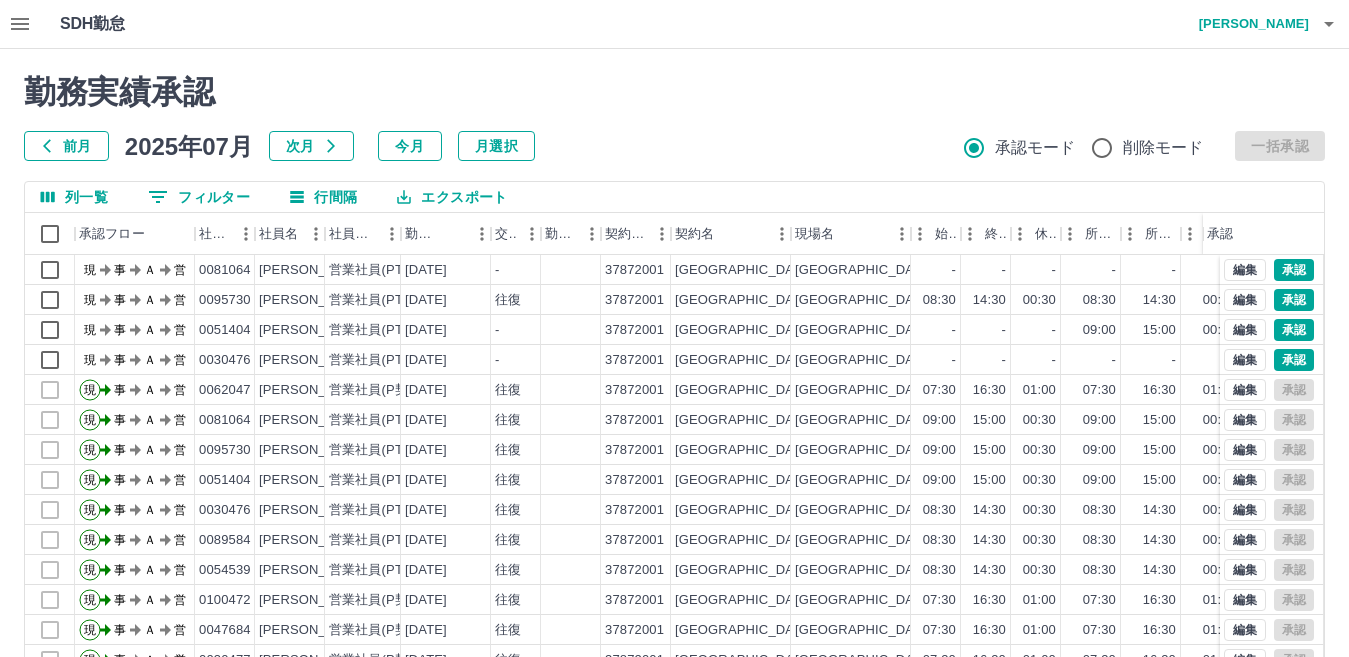 scroll, scrollTop: 188, scrollLeft: 0, axis: vertical 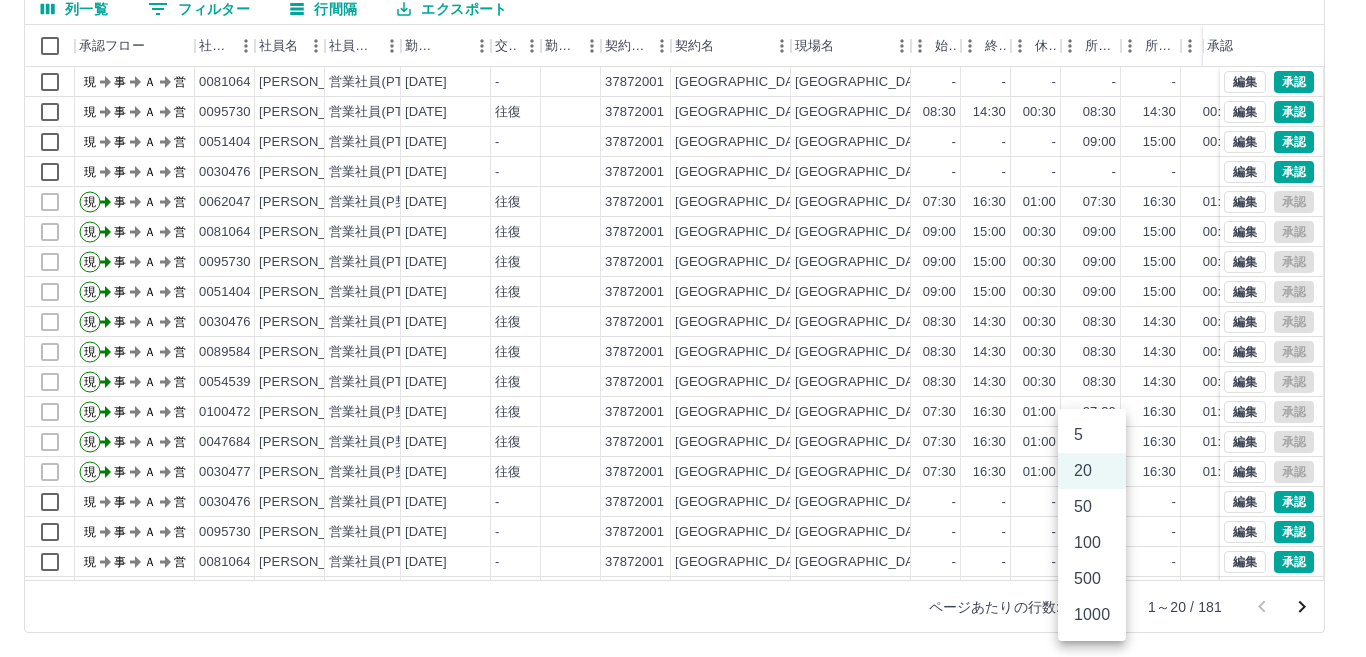 click on "SDH勤怠 [PERSON_NAME] ネットワークに接続できません( Failed to fetch ) 勤務実績承認 前月 [DATE] 次月 今月 月選択 承認モード 削除モード 一括承認 列一覧 0 フィルター 行間隔 エクスポート 承認フロー 社員番号 社員名 社員区分 勤務日 交通費 勤務区分 契約コード 契約名 現場名 始業 終業 休憩 所定開始 所定終業 所定休憩 拘束 勤務 遅刻等 コメント ステータス 承認 現 事 Ａ 営 0081064 [PERSON_NAME] 営業社員(PT契約) [DATE]  -  37872001 [GEOGRAPHIC_DATA] [GEOGRAPHIC_DATA][PERSON_NAME]小学校 - - - - - - 00:00 00:00 00:00 現場責任者承認待 現 事 Ａ 営 0095730 [PERSON_NAME] 営業社員(PT契約) [DATE] 往復 37872001 [GEOGRAPHIC_DATA] [GEOGRAPHIC_DATA][PERSON_NAME]小学校 08:30 14:30 00:30 08:30 14:30 00:30 06:00 05:30 00:00 現場責任者承認待 現 事 Ａ 営 0051404 [PERSON_NAME] 営業社員(PT契約) [DATE]  -  37872001 [GEOGRAPHIC_DATA] [GEOGRAPHIC_DATA]立[PERSON_NAME]小学校 - - - 09:00 現" at bounding box center [683, 234] 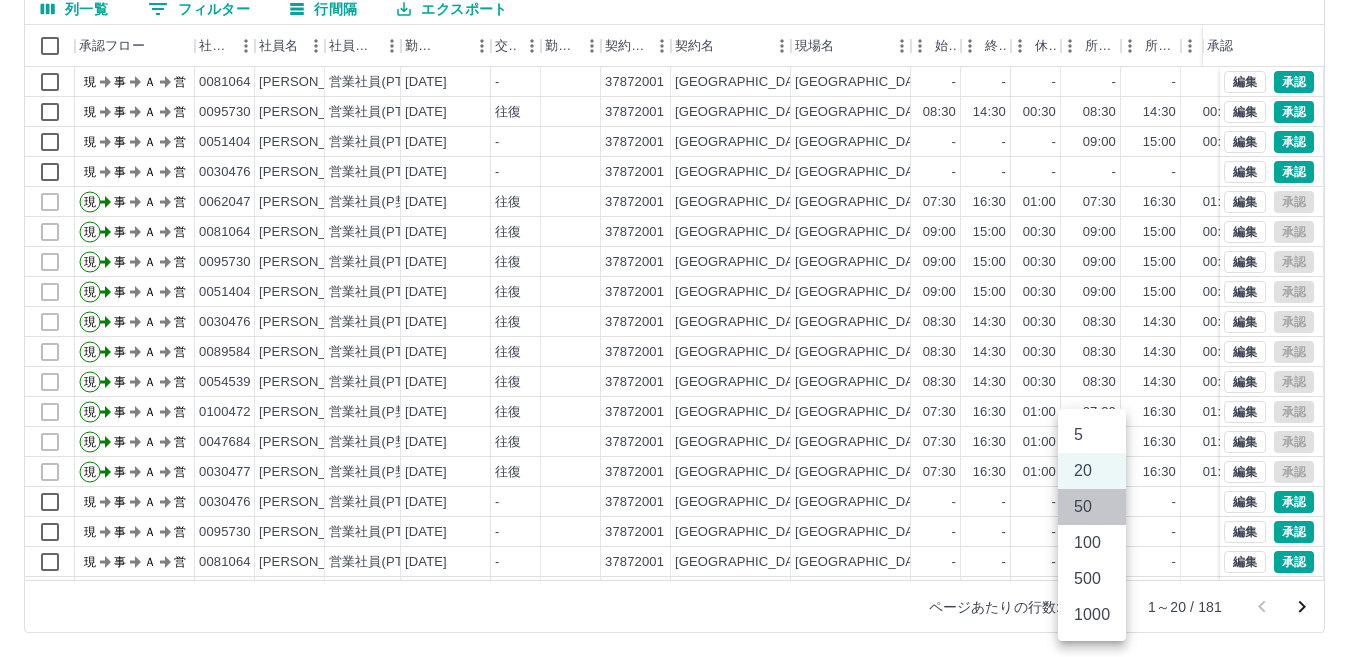 click on "50" at bounding box center (1092, 507) 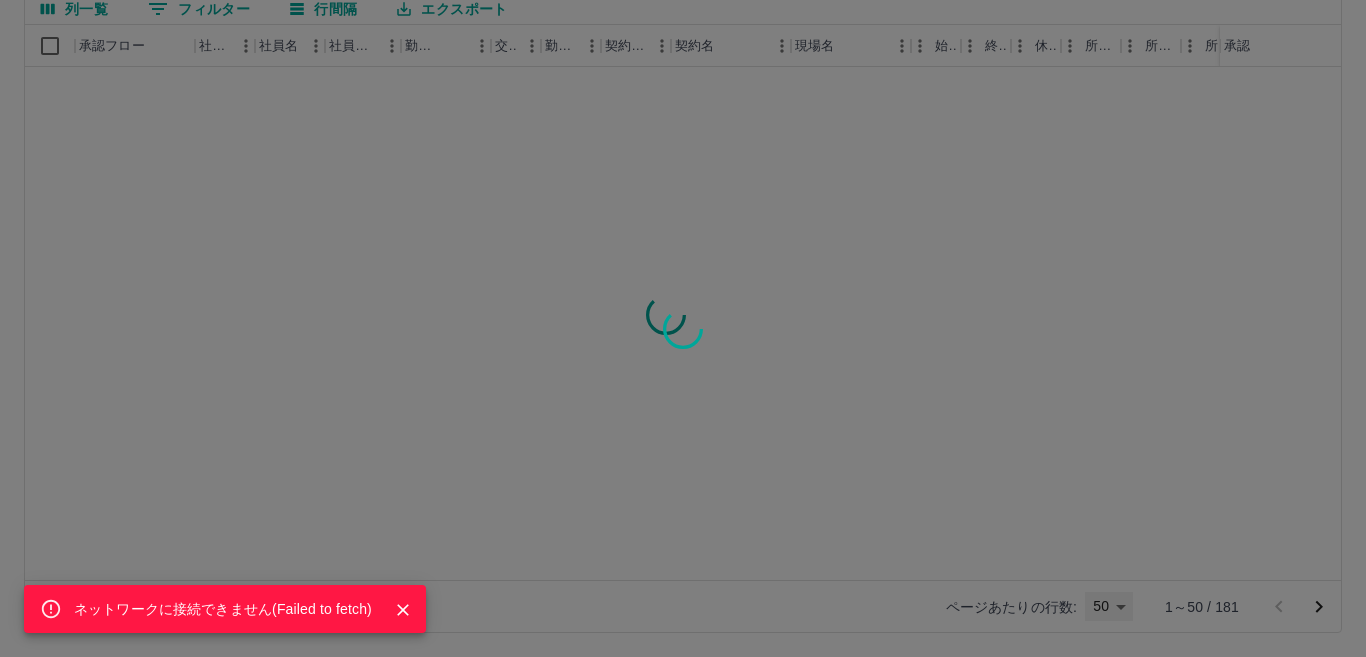 type on "**" 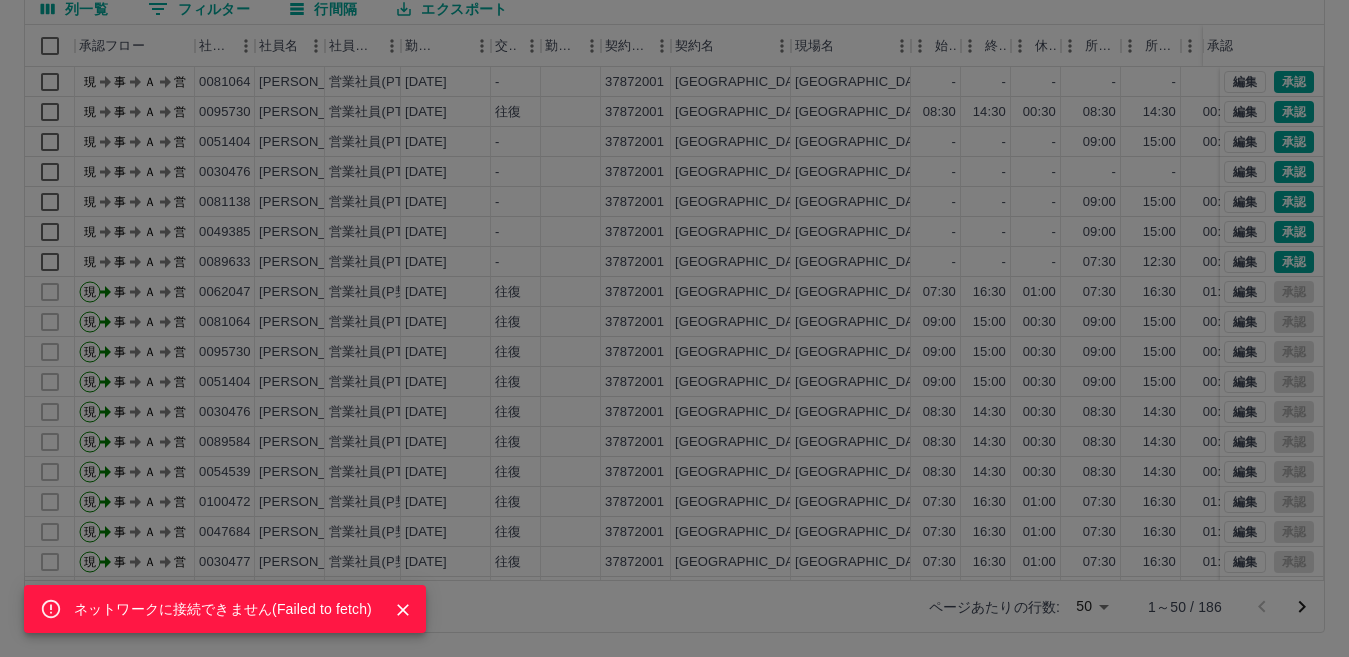 click on "ネットワークに接続できません( Failed to fetch )" at bounding box center (674, 328) 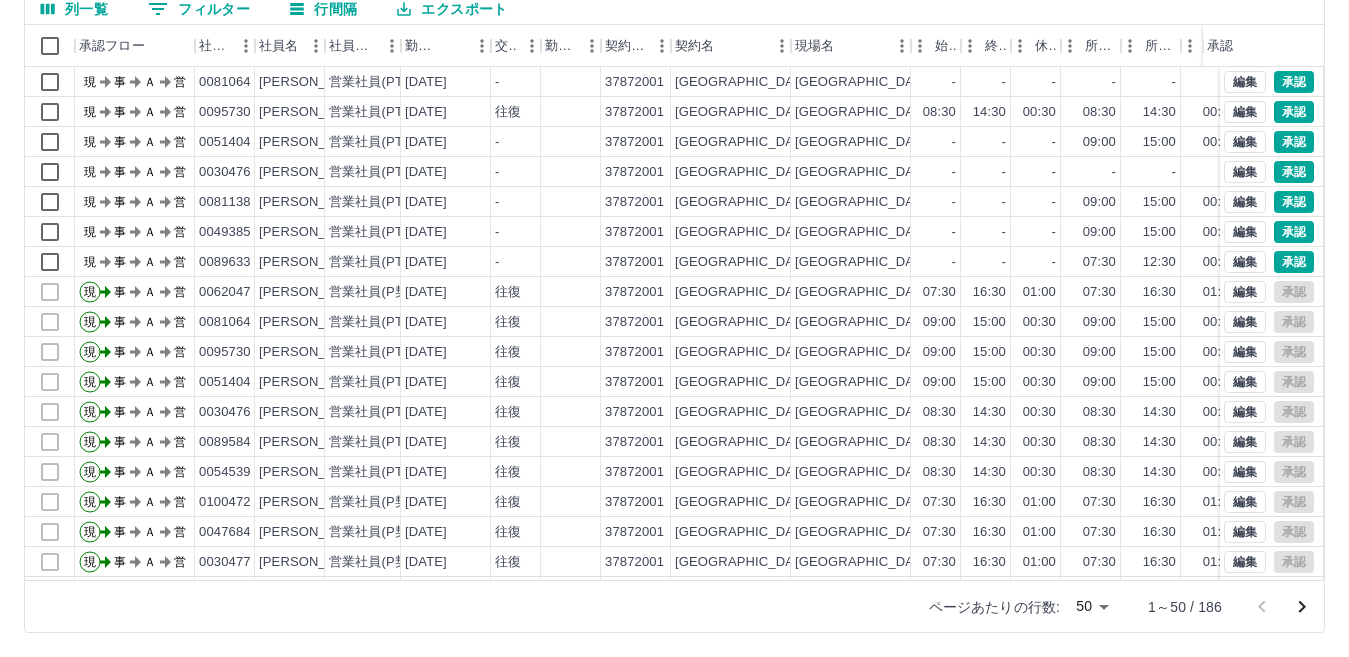 scroll, scrollTop: 0, scrollLeft: 0, axis: both 